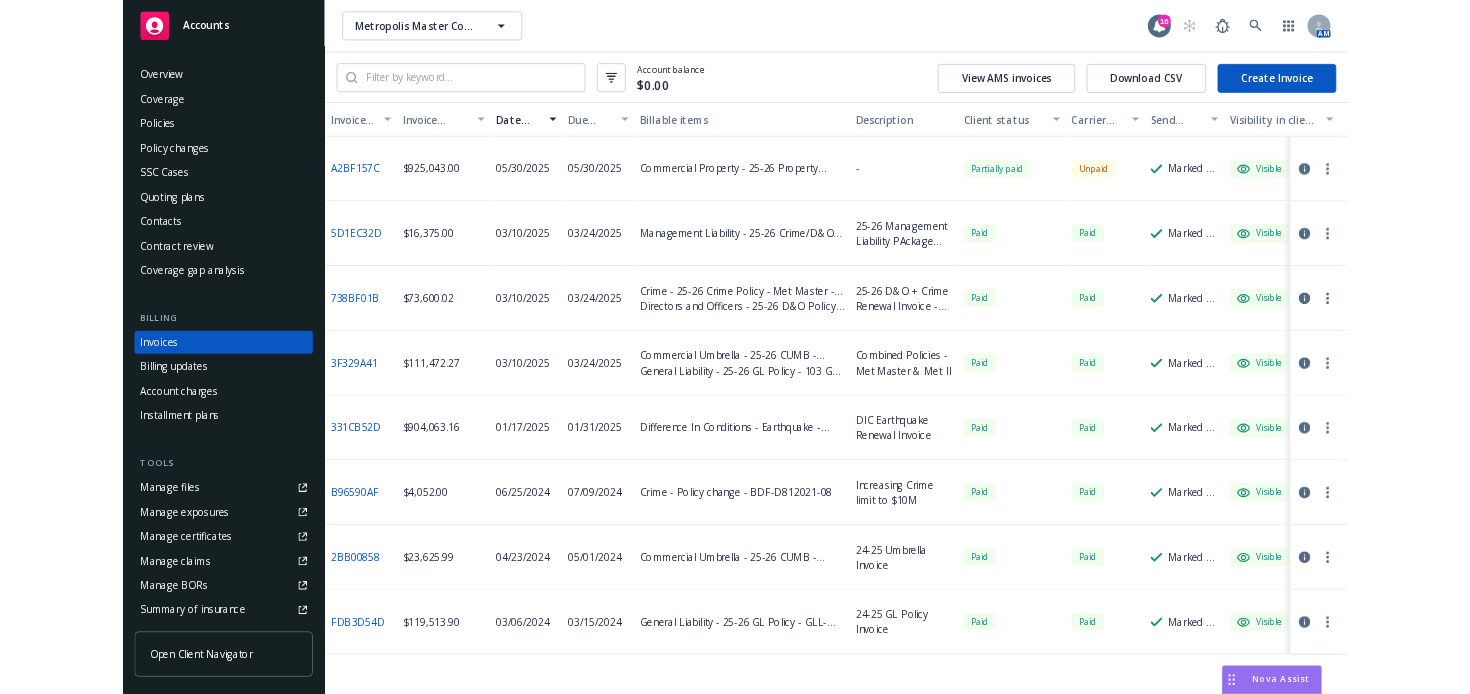 scroll, scrollTop: 0, scrollLeft: 0, axis: both 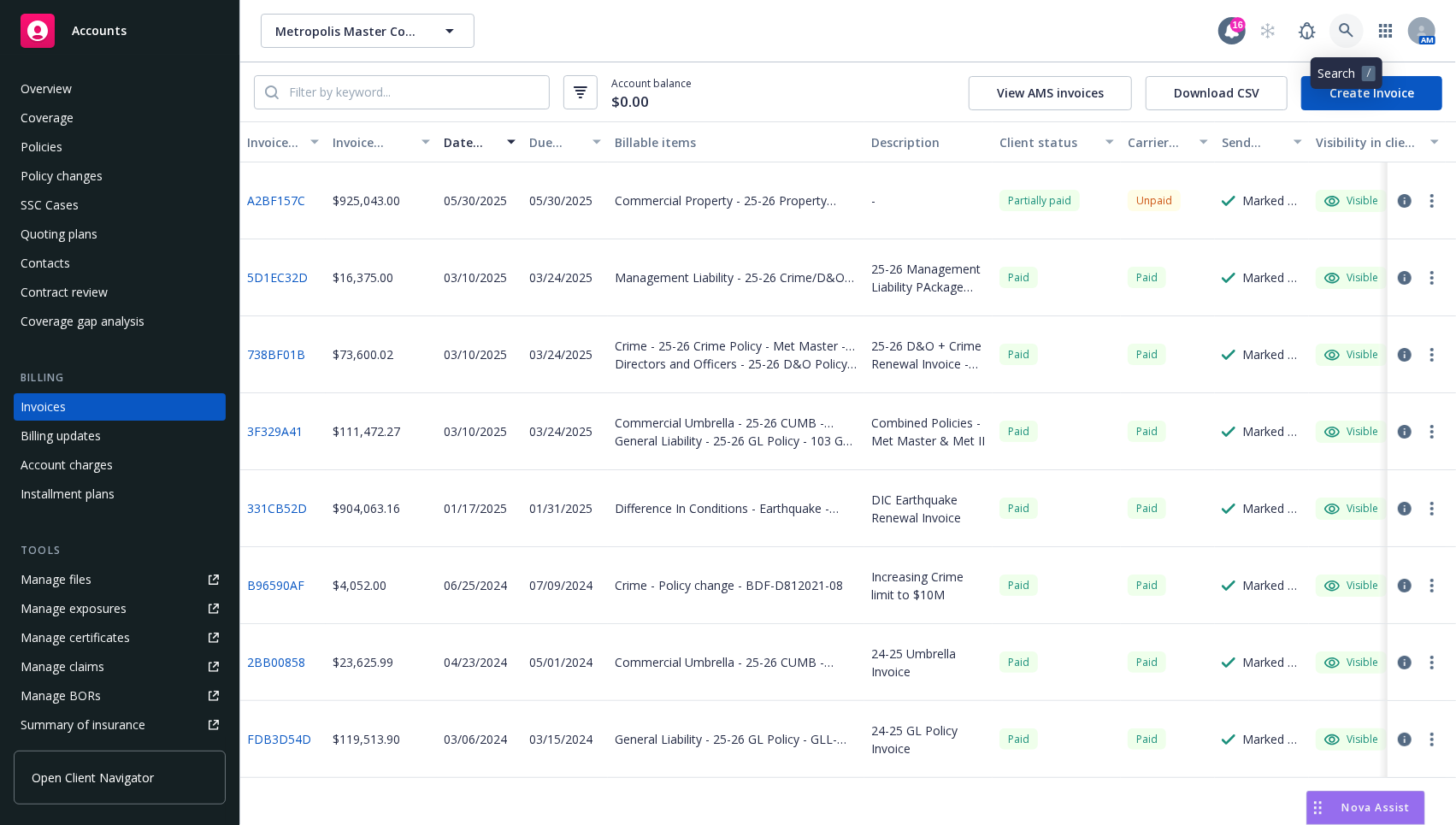 click at bounding box center [1347, 31] 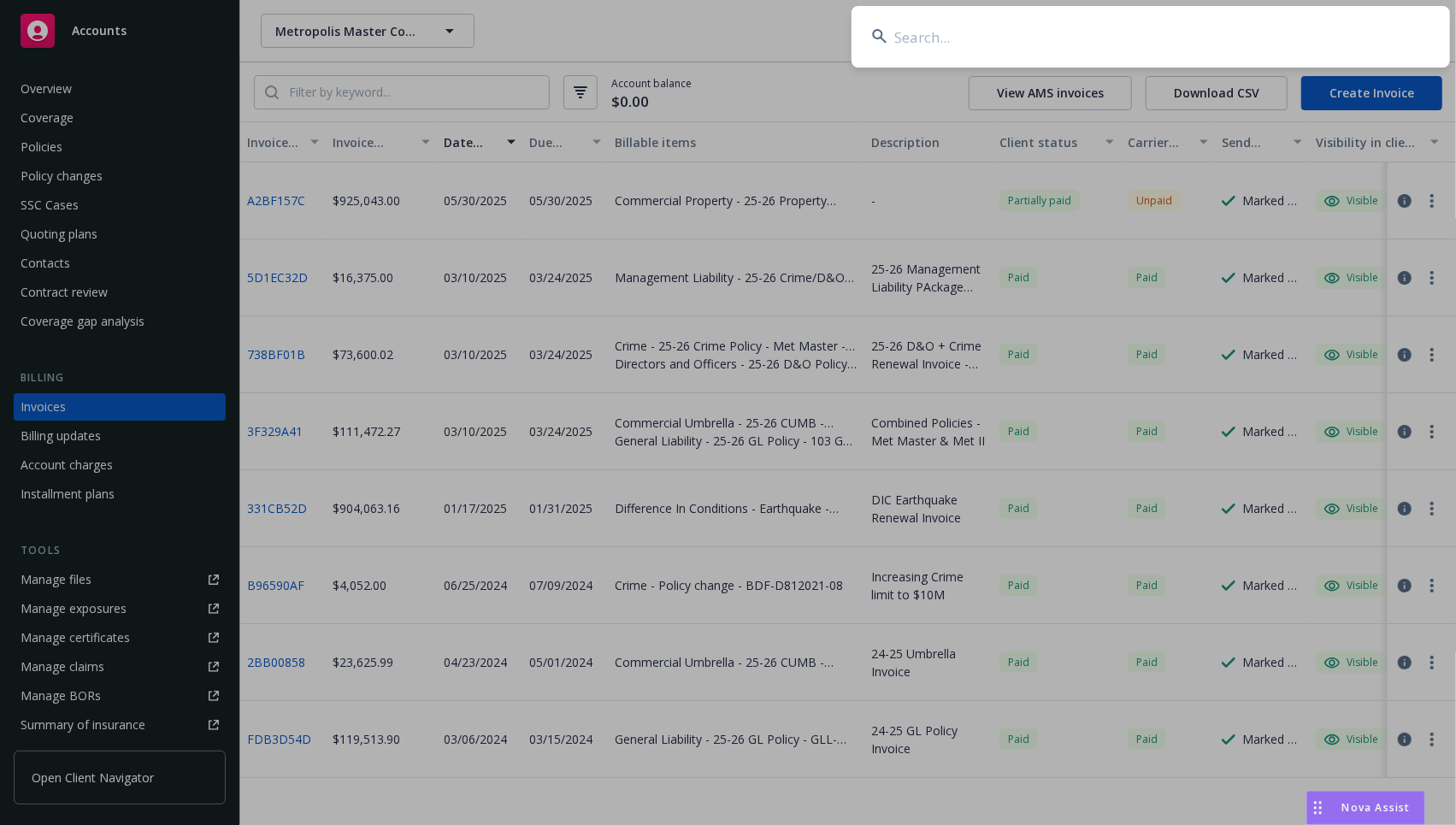 click at bounding box center [1151, 37] 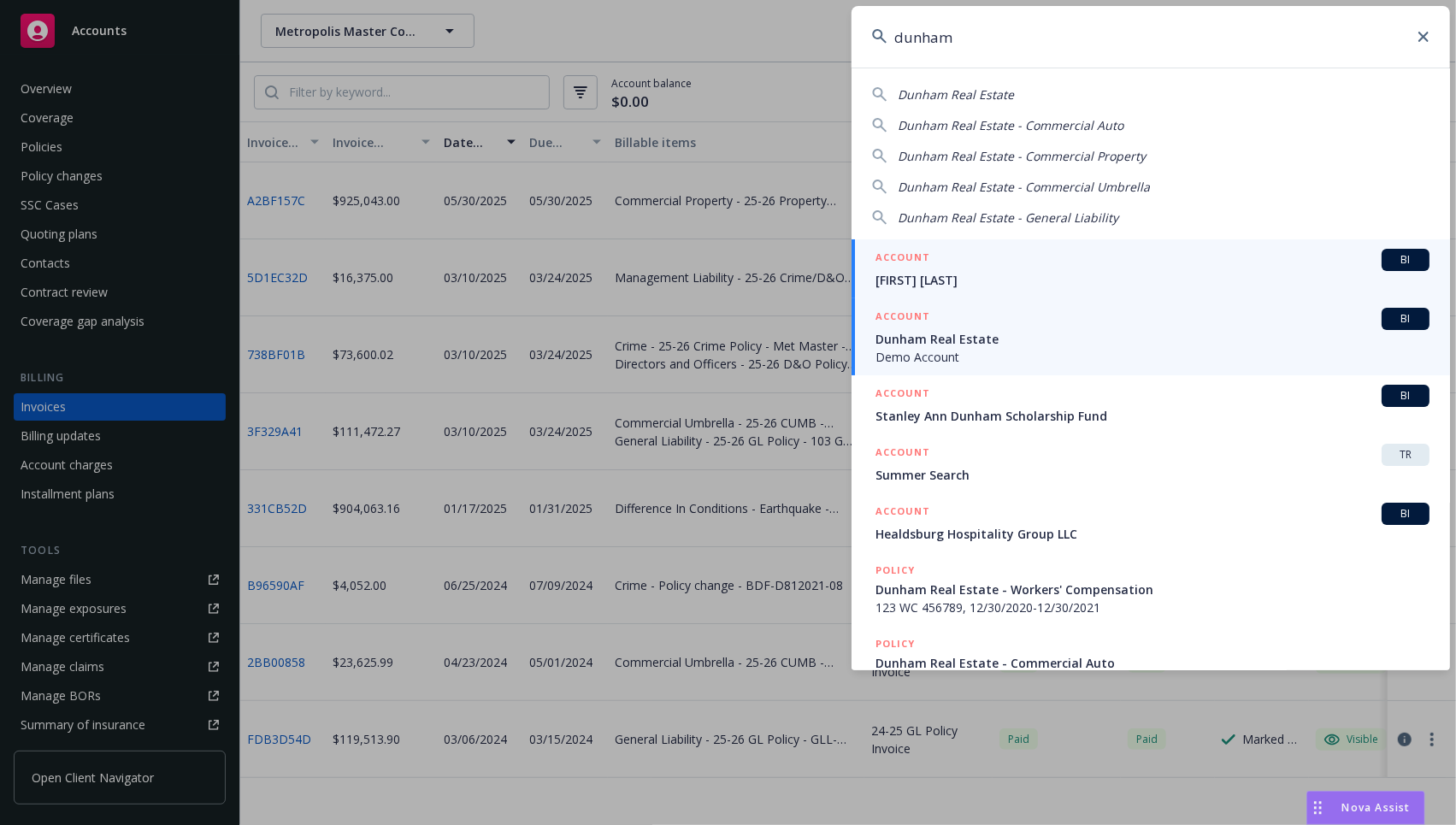 type on "dunham" 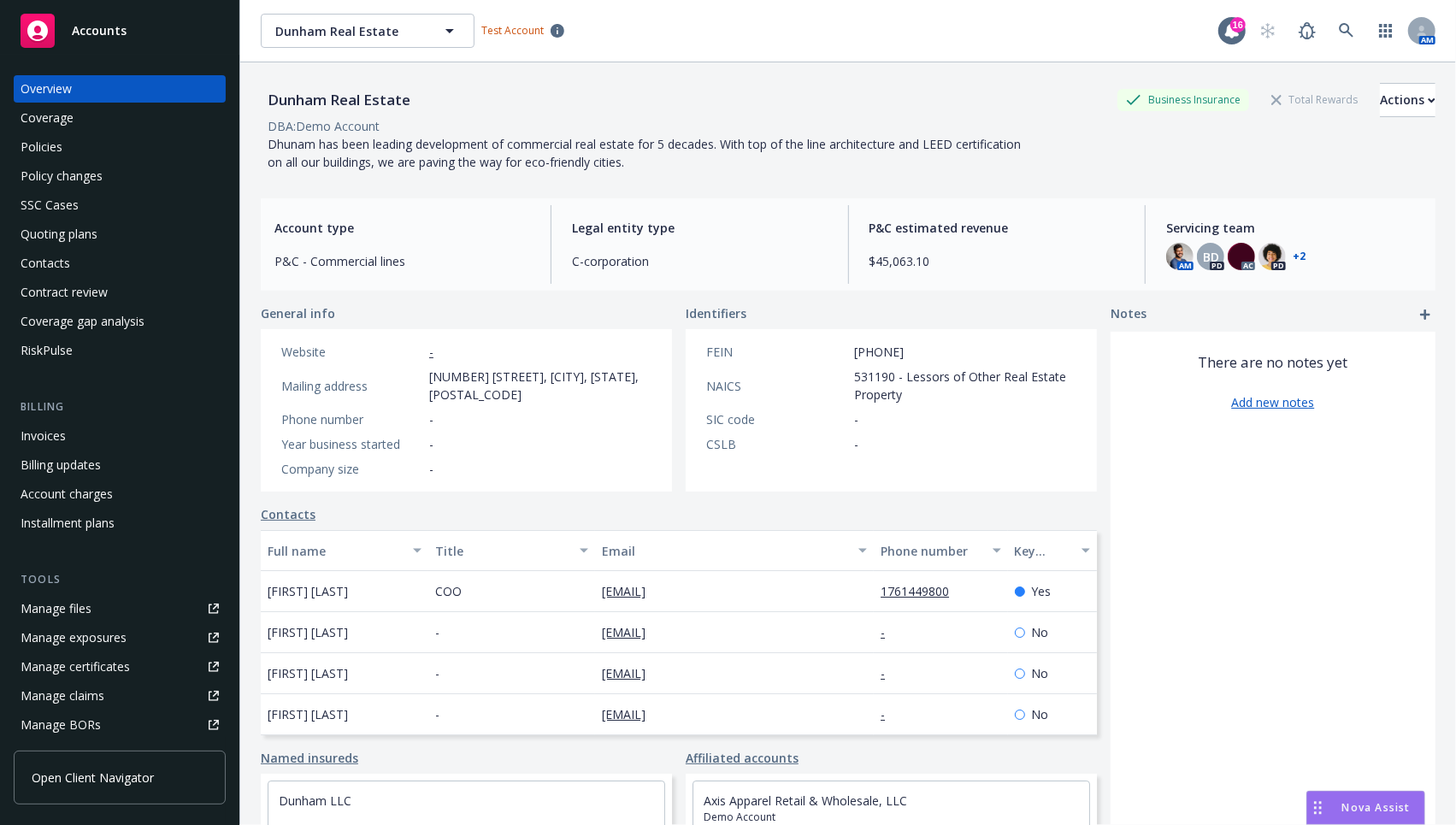 click on "Open Client Navigator" at bounding box center (120, 777) 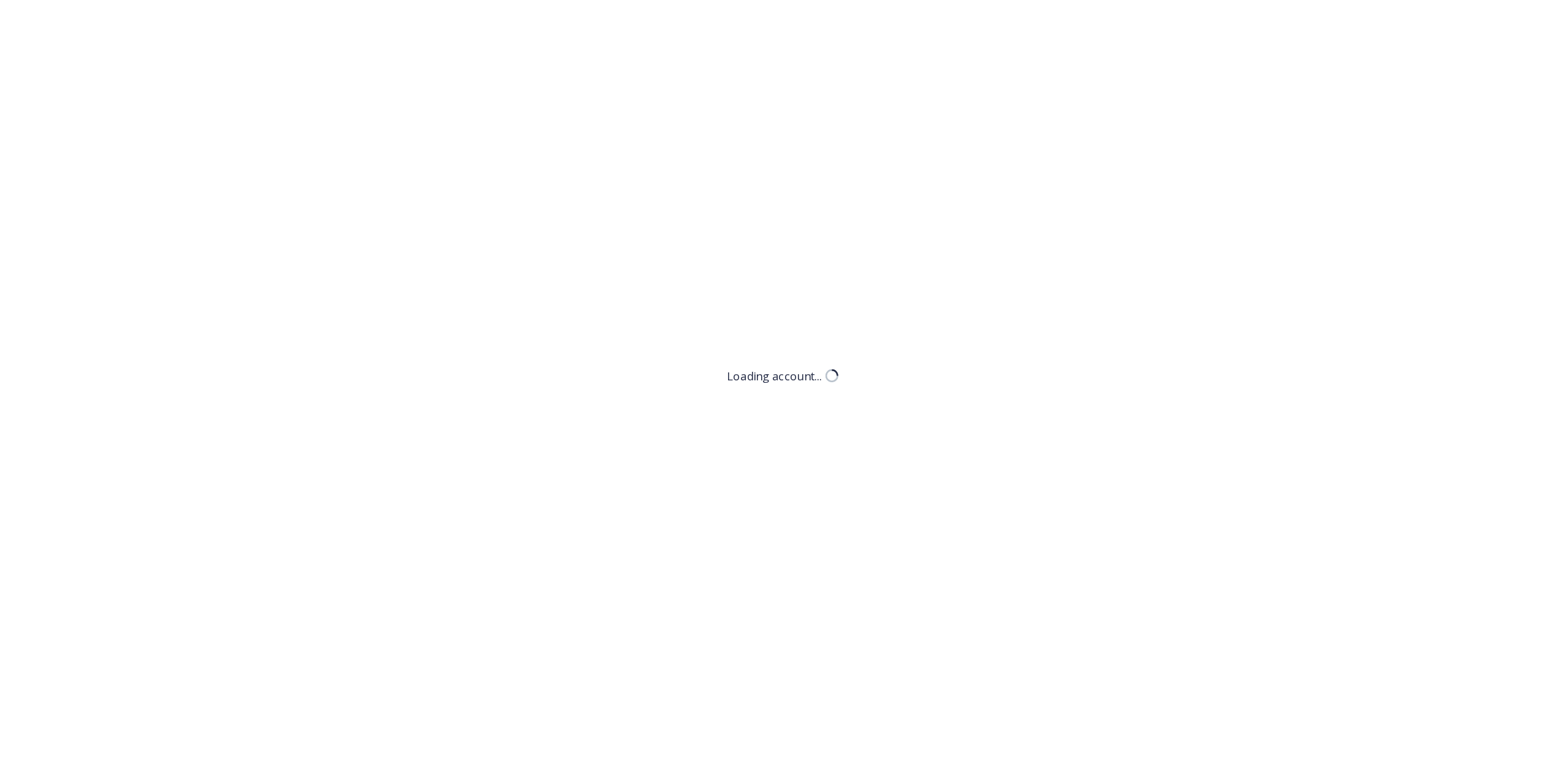 scroll, scrollTop: 0, scrollLeft: 0, axis: both 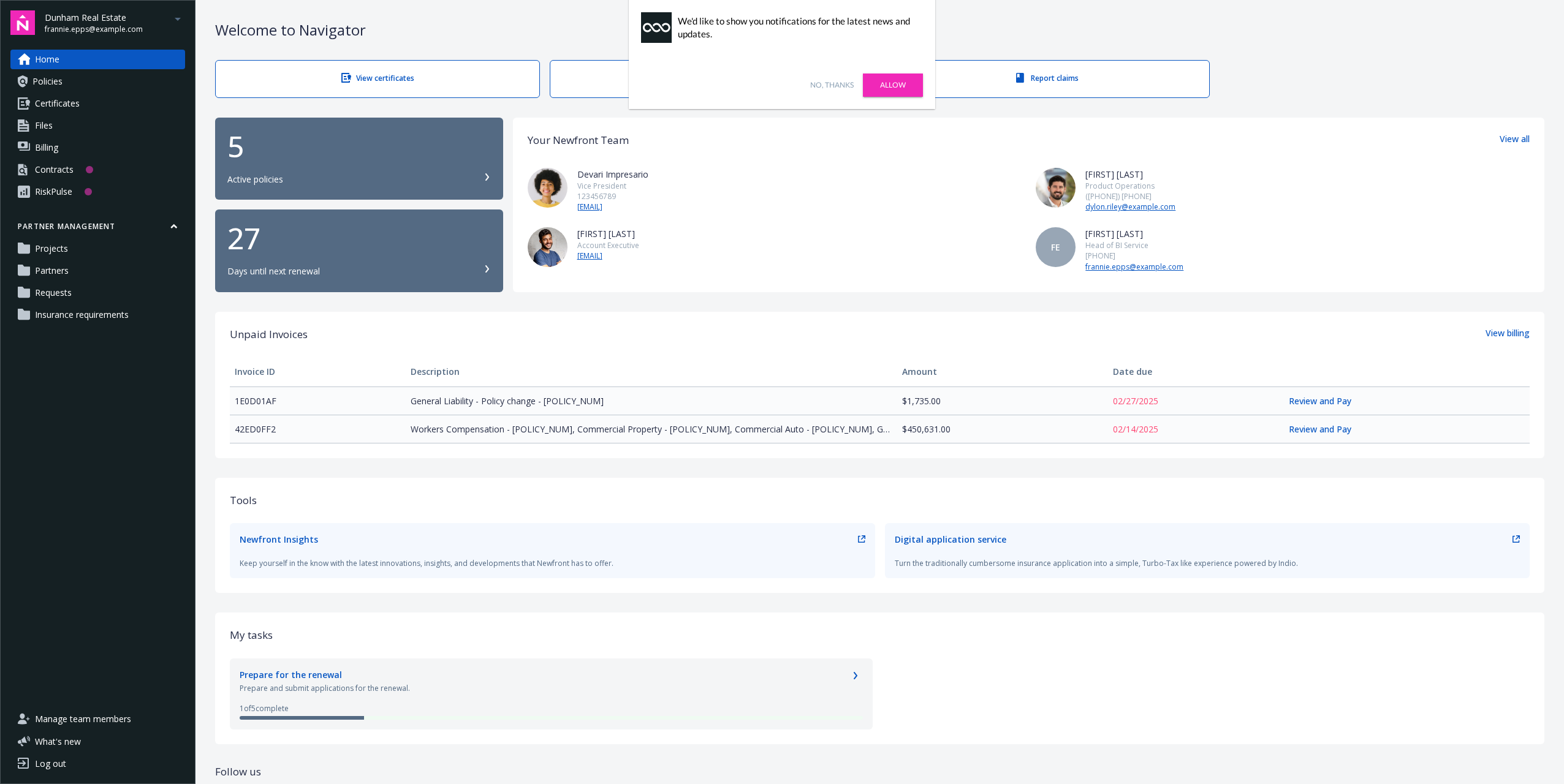 click on "Welcome to Navigator" at bounding box center [879, 30] 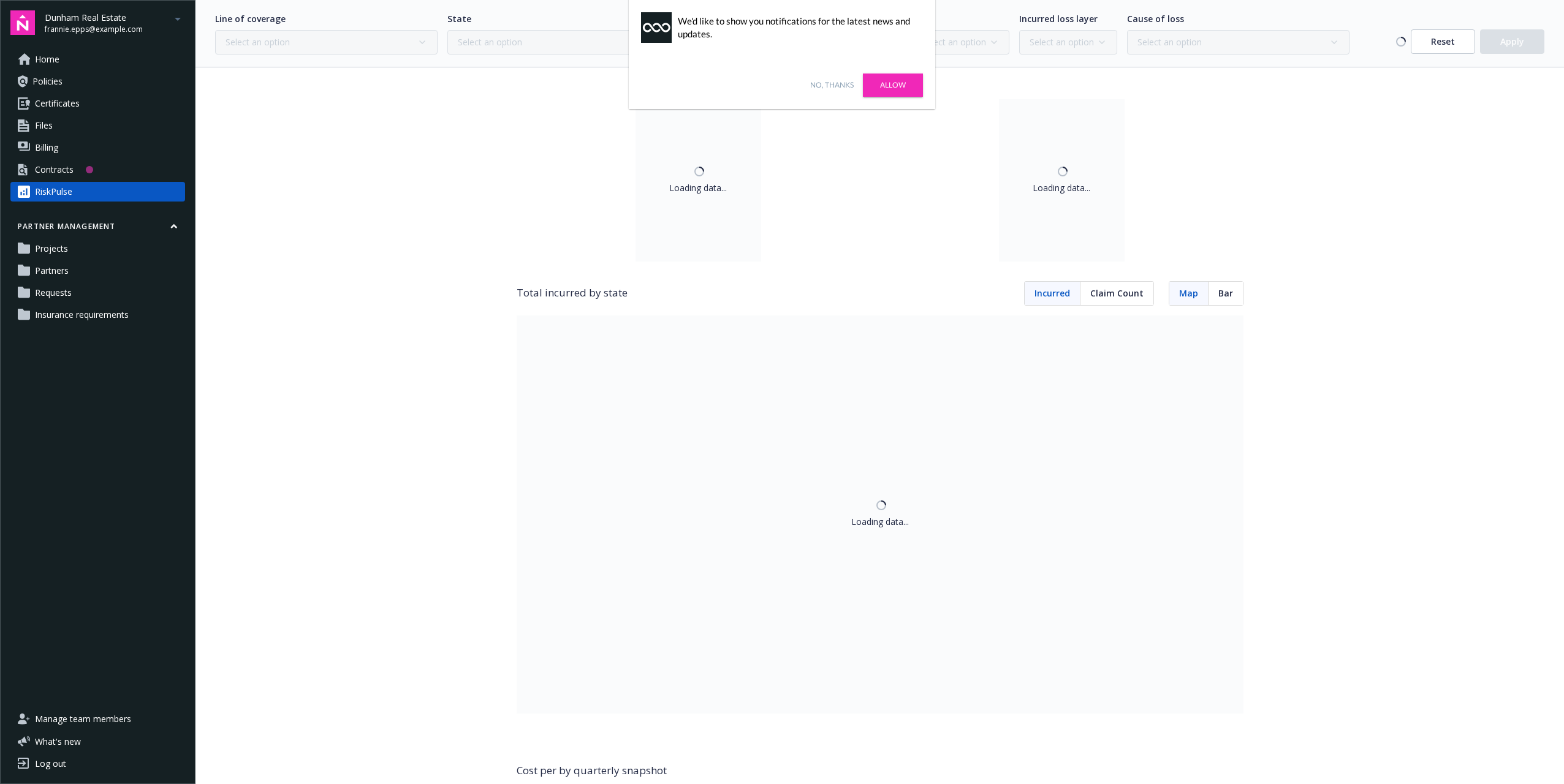 click on "No, thanks" at bounding box center [832, 85] 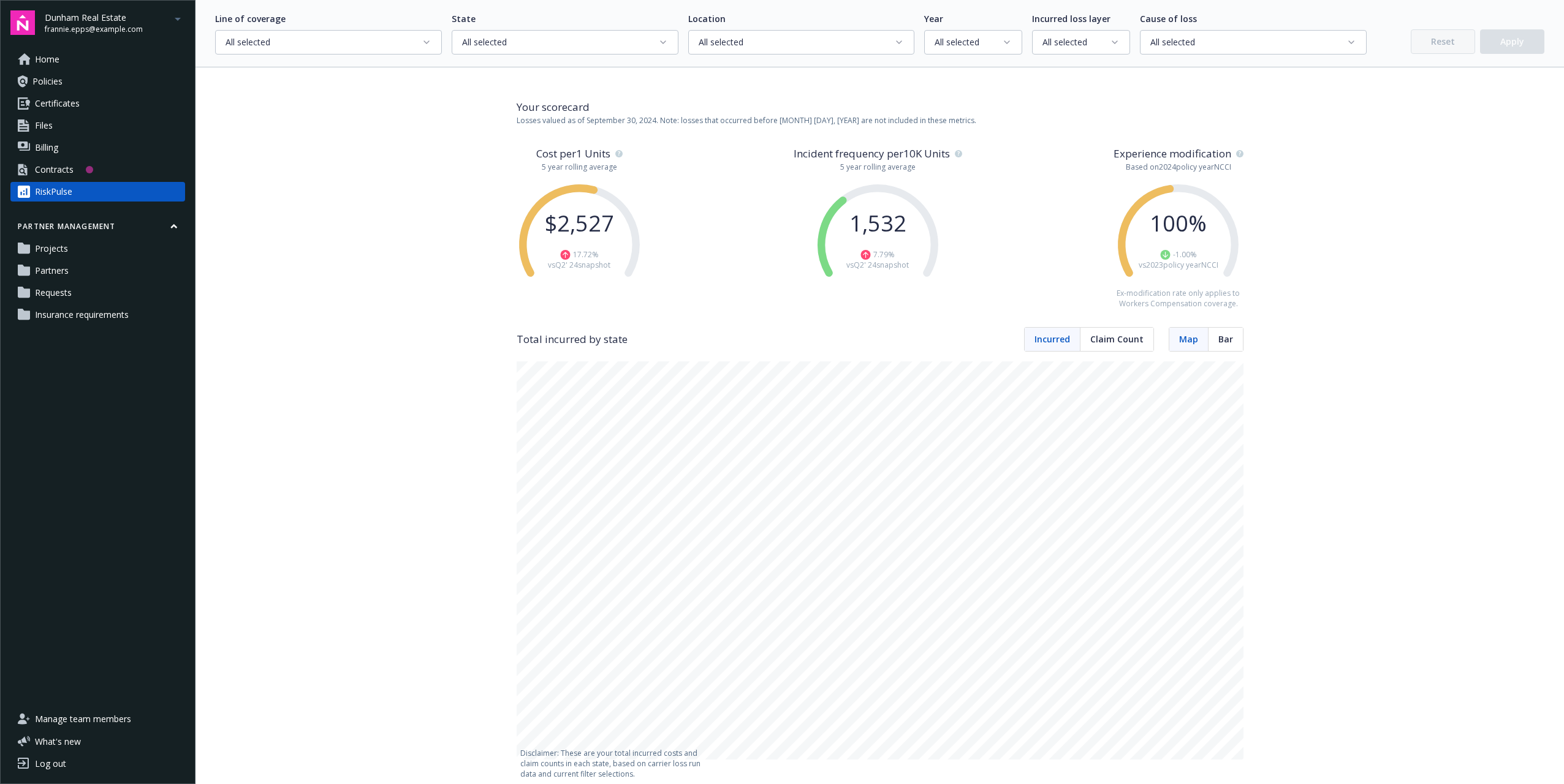 click on "Your scorecard Losses valued as of [MONTH] [DAY], [YEAR] . Note: losses that occurred before [MONTH] [DAY], [YEAR] are not included in these metrics. Cost per 1 Units 5 year rolling average $ 2,527 17.72 % vs Q2' 24 snapshot Incident frequency per 10K Units 5 year rolling average 1,532 7.79 % vs Q2' 24 snapshot Experience modification Based on 2024 policy year NCCI 100 % -1.00 % vs 2023 policy year NCCI Ex-modification rate only applies to Workers Compensation coverage. Total incurred by state Incurred Claim Count Map Bar Arizona Cost per 1 Units $5177.77 Total incurred $383,155.09 General Liability $241,313.75 Commercial Property $92,923.00 Workers Compensation $48,321.84 Auto $596.50 Disclaimer: These are your total incurred costs and claim counts in each state, based on carrier loss run data and current filter selections. Cost per 1 Units by quarterly snapshot Experience modification rate by year Count of incidents by year Total Count of incidents by cause of loss View top 5 Total State" at bounding box center (879, 1209) 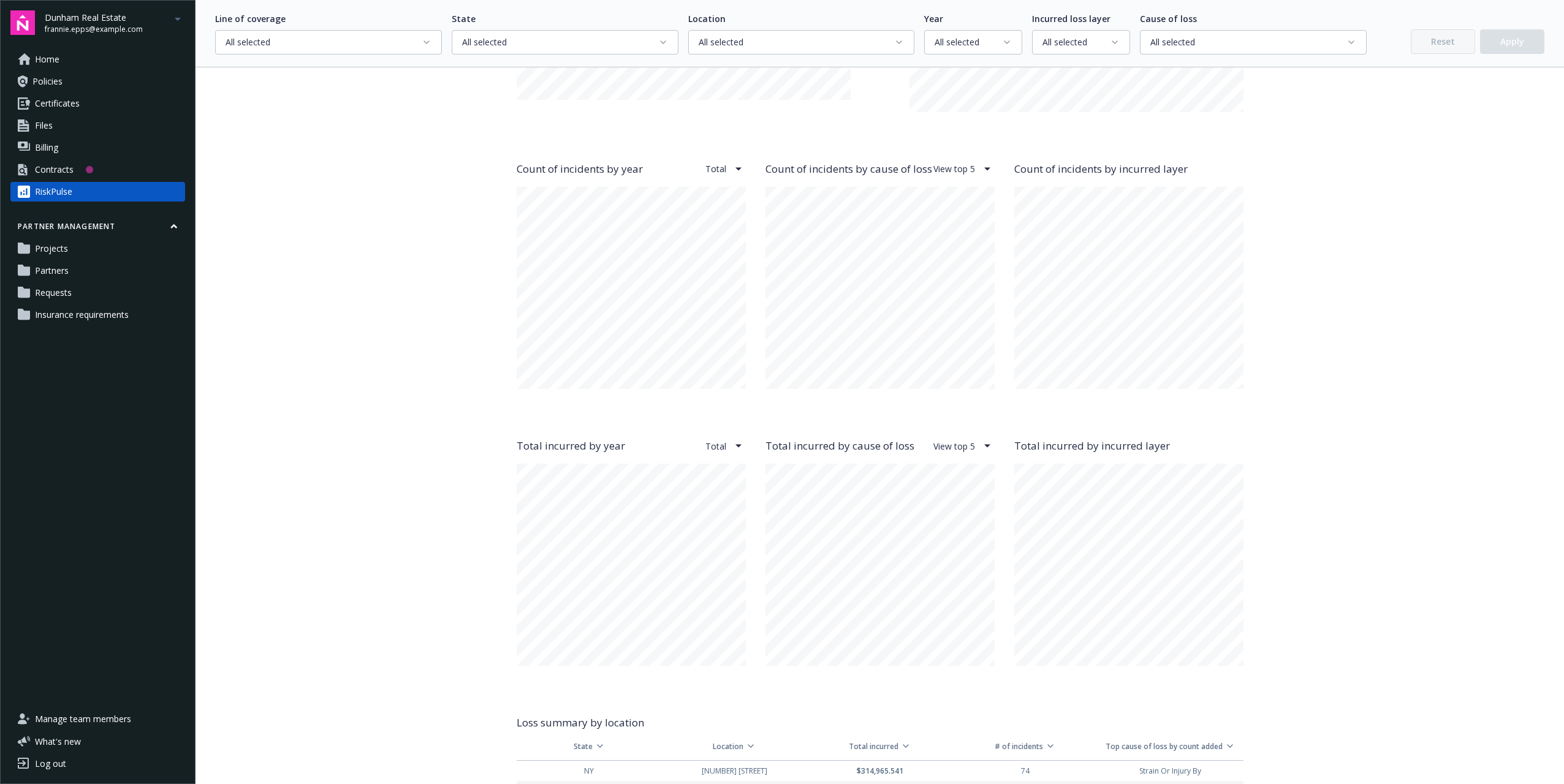 scroll, scrollTop: 1164, scrollLeft: 0, axis: vertical 